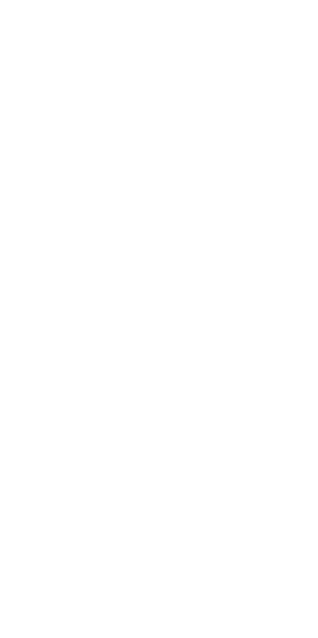 scroll, scrollTop: 0, scrollLeft: 0, axis: both 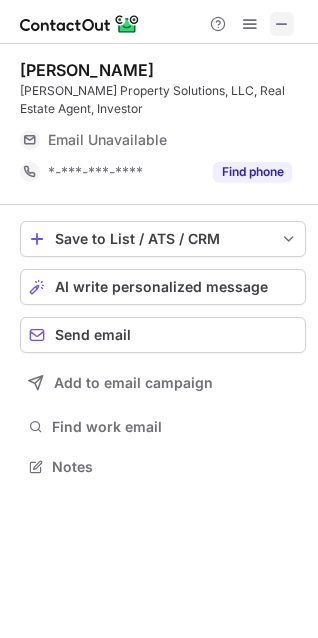 click at bounding box center (282, 24) 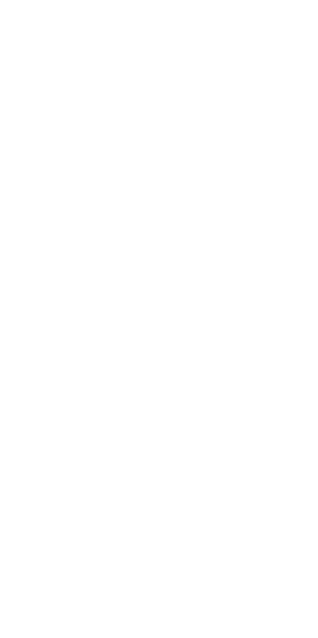 scroll, scrollTop: 0, scrollLeft: 0, axis: both 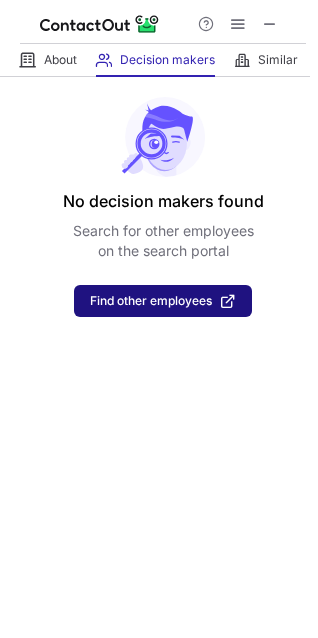 click on "Find other employees" at bounding box center [163, 301] 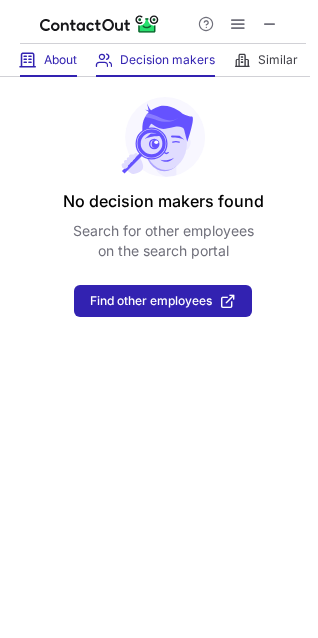 drag, startPoint x: 260, startPoint y: 23, endPoint x: 74, endPoint y: 59, distance: 189.45184 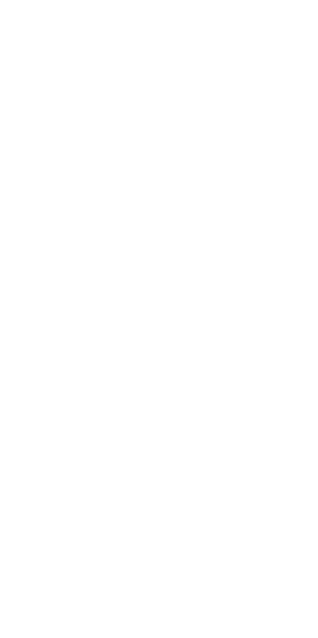 scroll, scrollTop: 0, scrollLeft: 0, axis: both 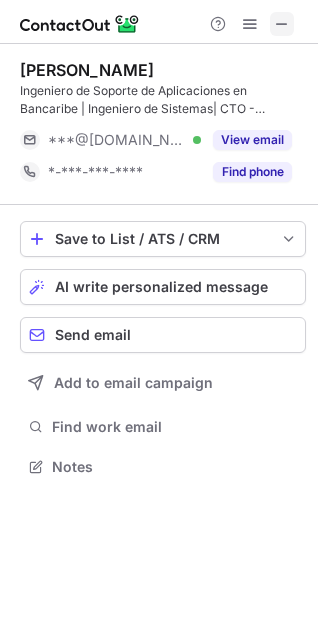 click at bounding box center [282, 24] 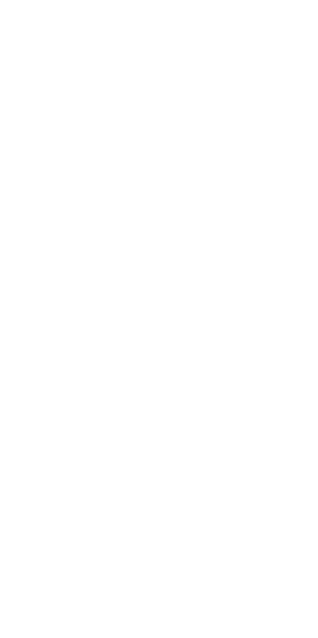 scroll, scrollTop: 0, scrollLeft: 0, axis: both 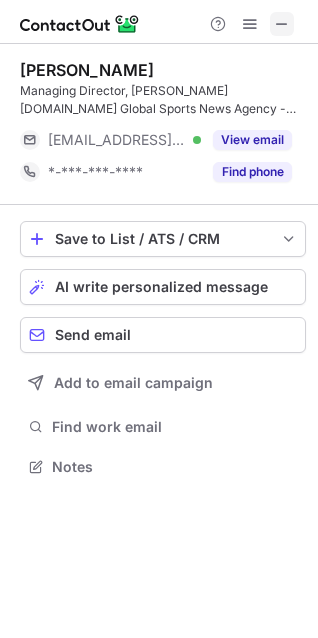 click at bounding box center [282, 24] 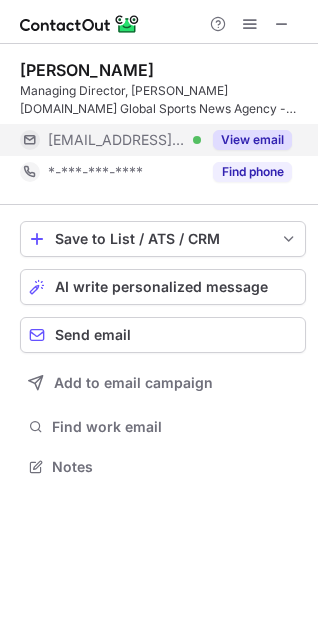 click on "View email" at bounding box center (252, 140) 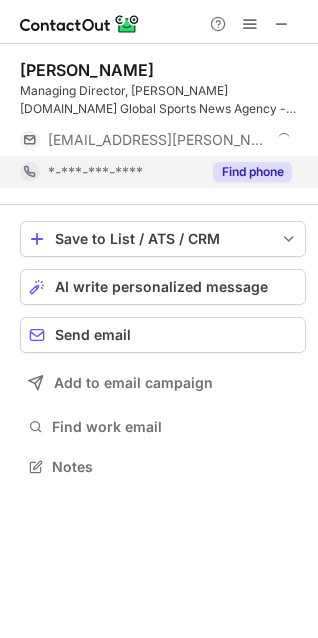 scroll, scrollTop: 10, scrollLeft: 10, axis: both 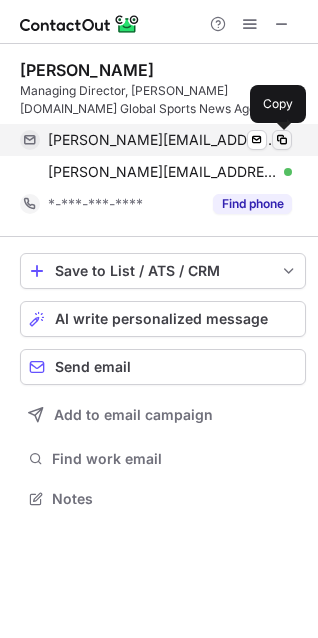 click at bounding box center (282, 140) 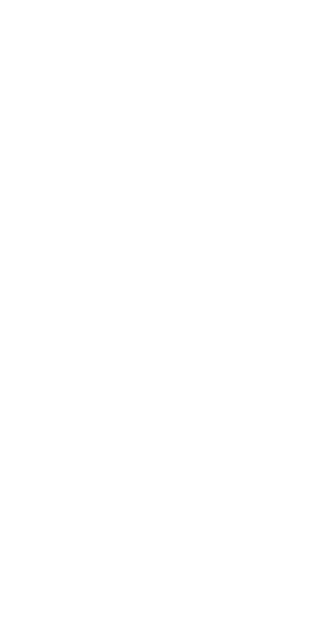 scroll, scrollTop: 0, scrollLeft: 0, axis: both 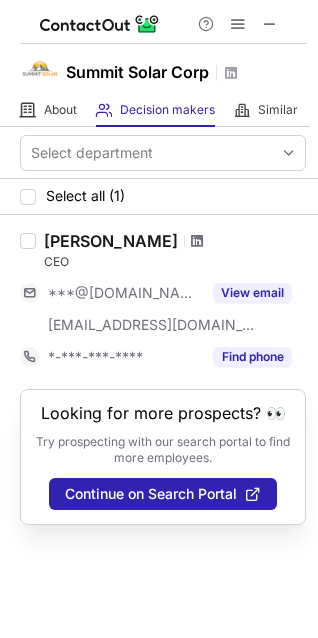 click at bounding box center [197, 241] 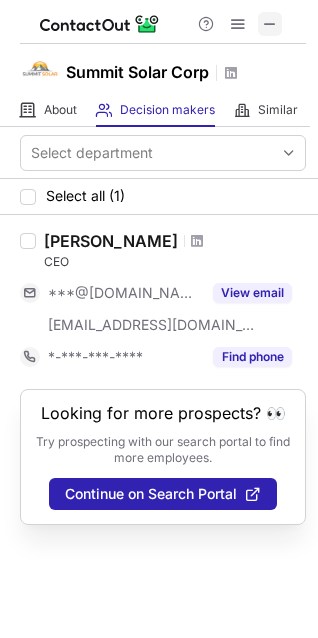 click at bounding box center (270, 24) 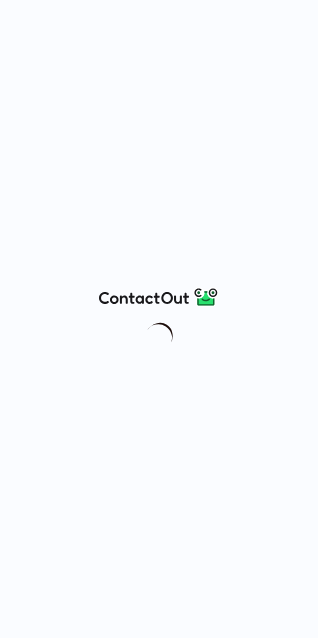 scroll, scrollTop: 0, scrollLeft: 0, axis: both 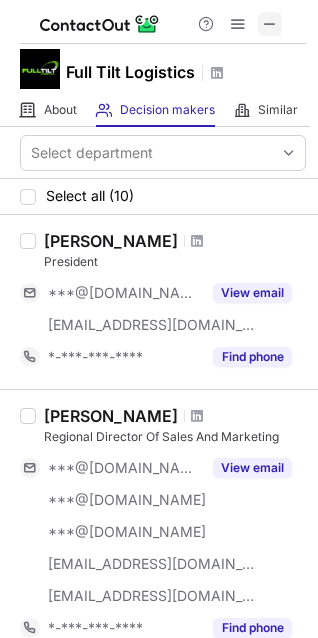 click at bounding box center (270, 24) 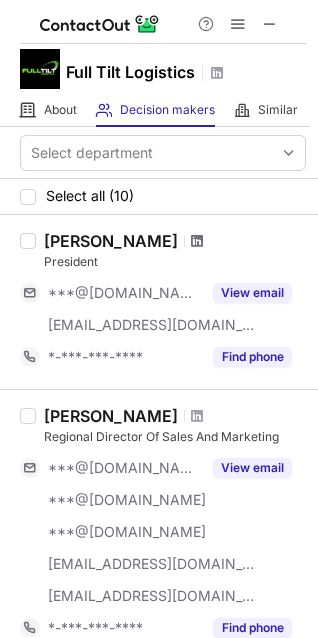 click at bounding box center (197, 241) 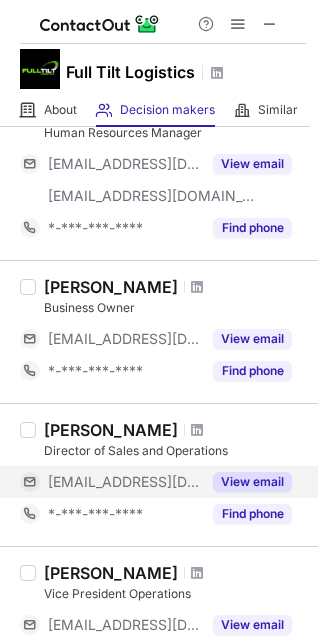 scroll, scrollTop: 1200, scrollLeft: 0, axis: vertical 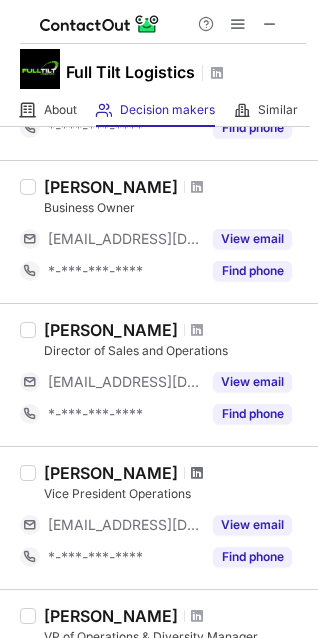click at bounding box center [197, 473] 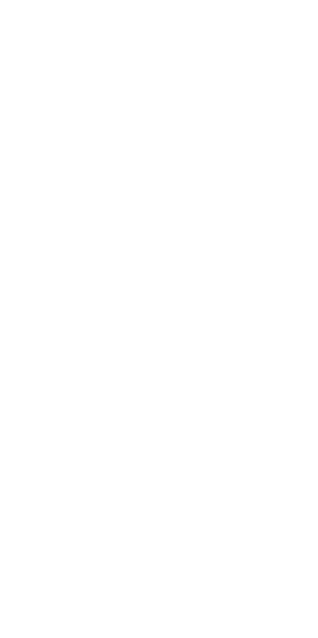 scroll, scrollTop: 0, scrollLeft: 0, axis: both 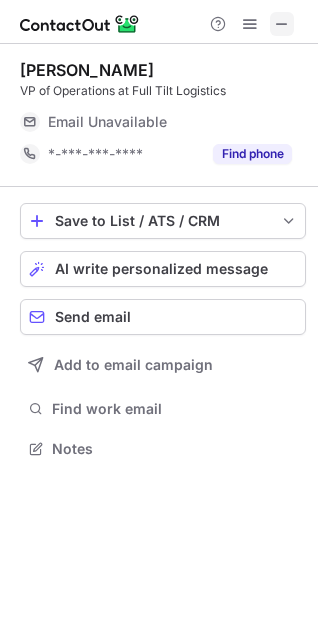 click at bounding box center (282, 24) 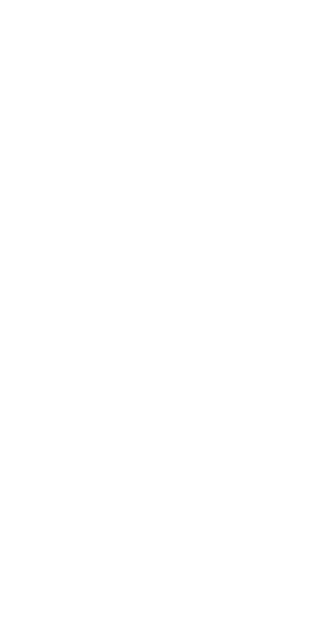 scroll, scrollTop: 0, scrollLeft: 0, axis: both 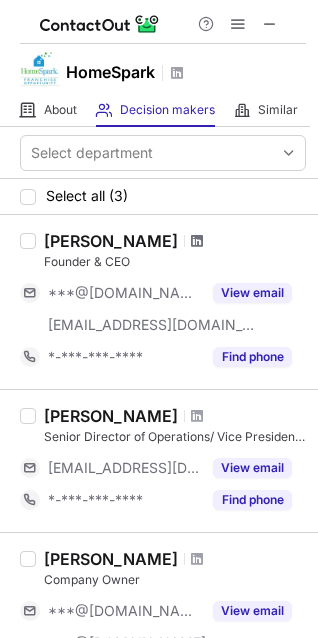 click at bounding box center [197, 241] 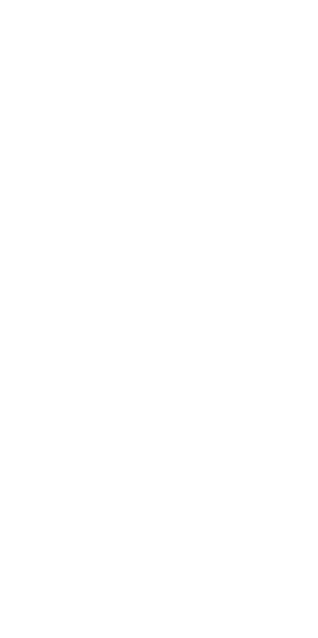 scroll, scrollTop: 0, scrollLeft: 0, axis: both 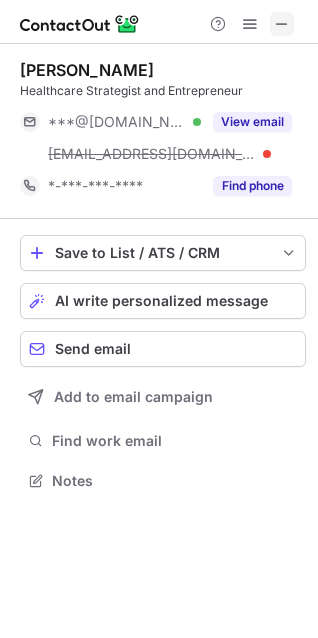 click at bounding box center [282, 24] 